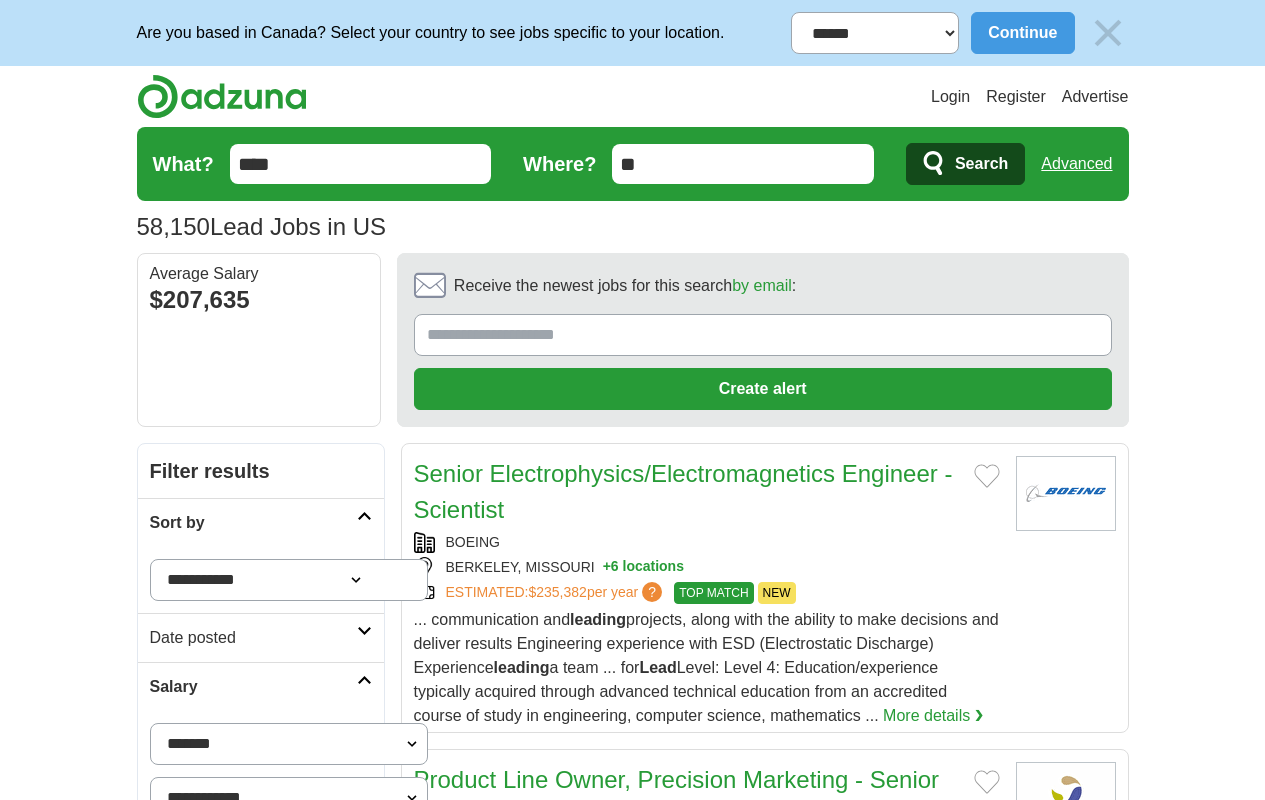 scroll, scrollTop: 0, scrollLeft: 0, axis: both 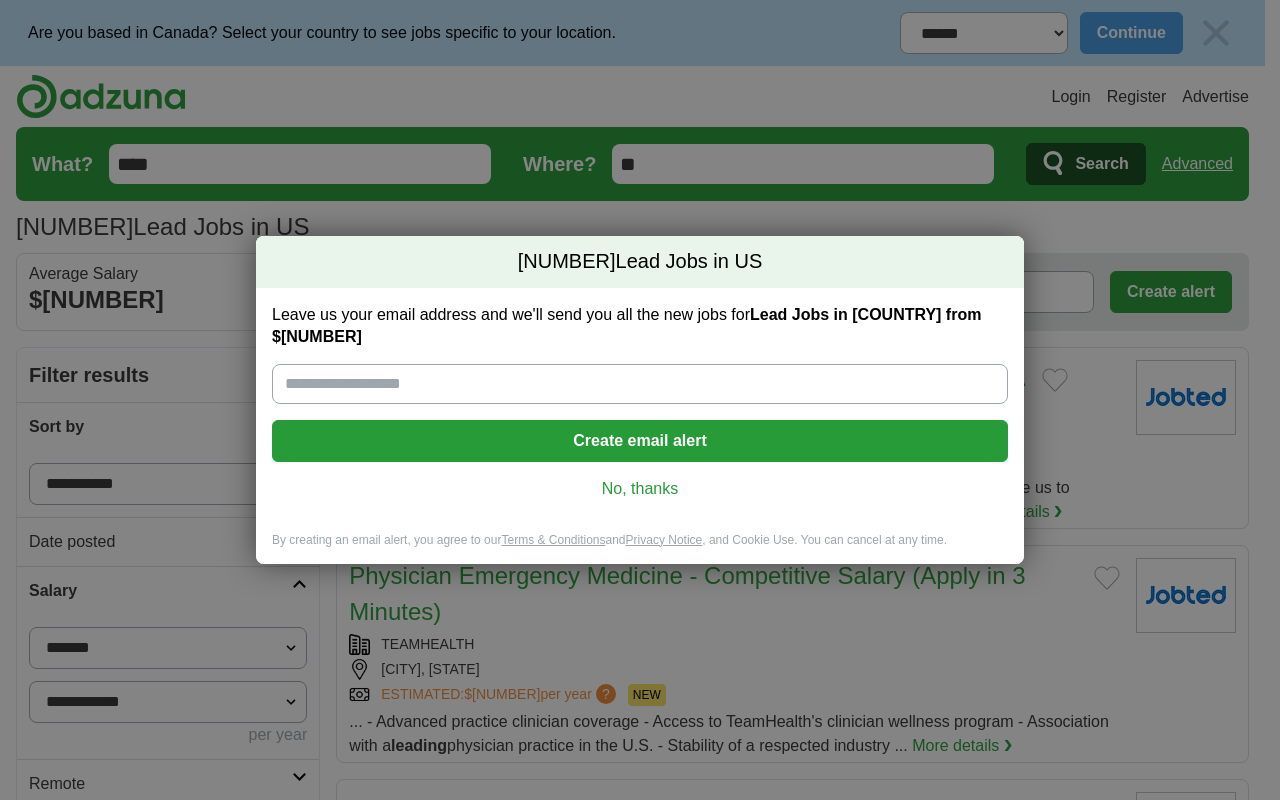 click on "next ❯" at bounding box center (1036, 3052) 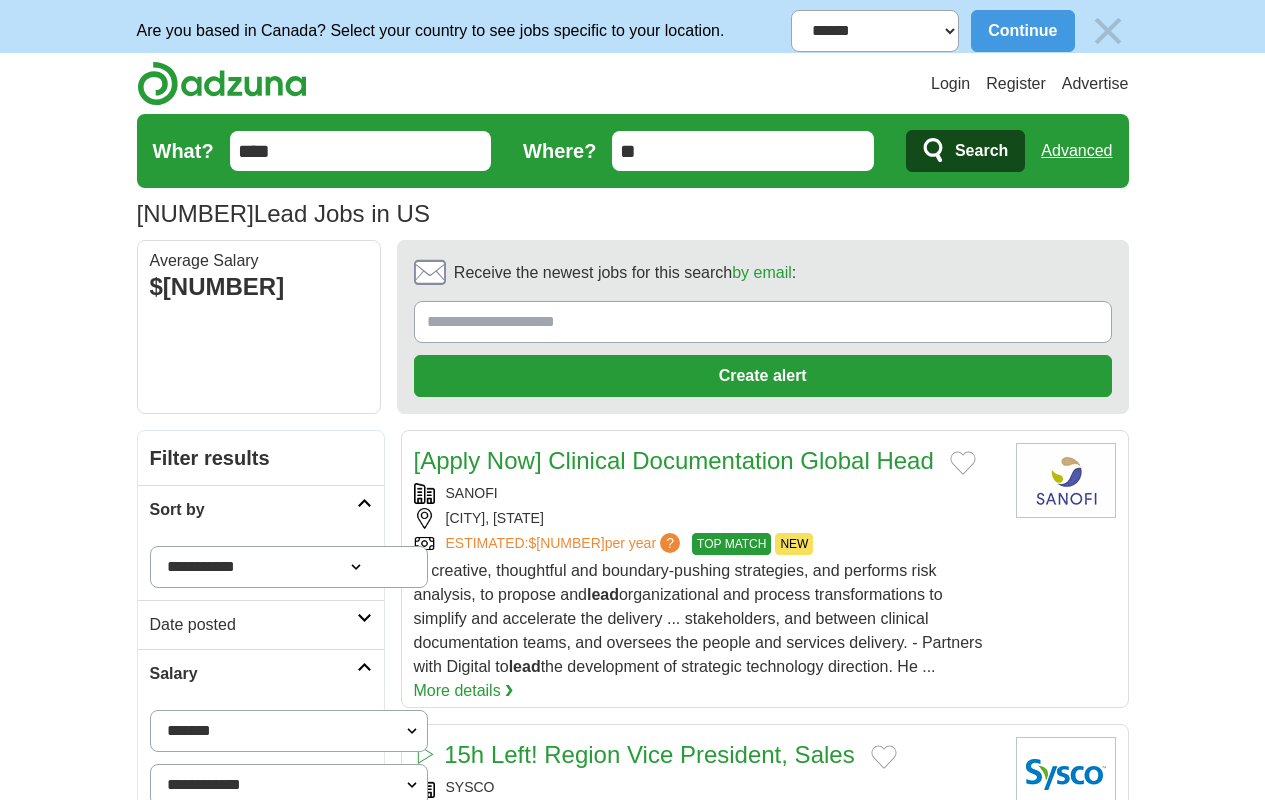 scroll, scrollTop: 0, scrollLeft: 0, axis: both 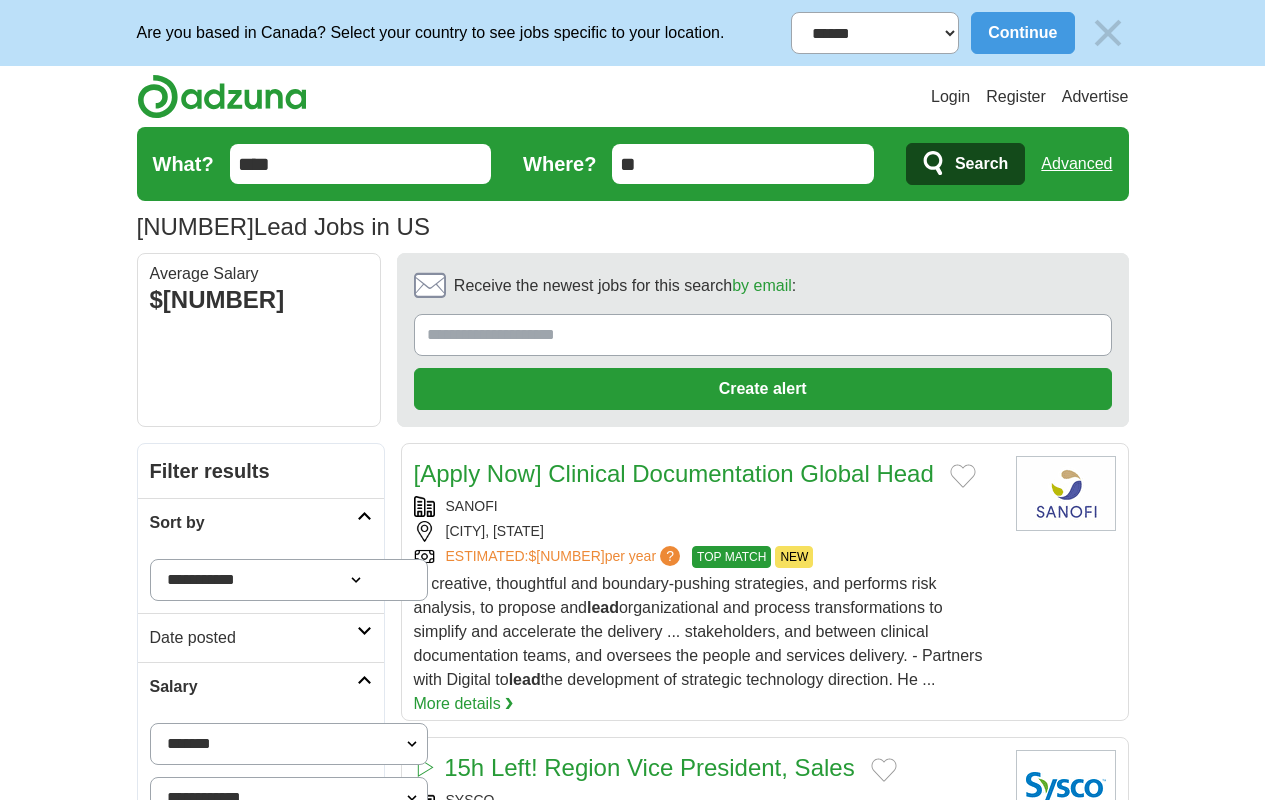 click on "next ❯" at bounding box center [1008, 3534] 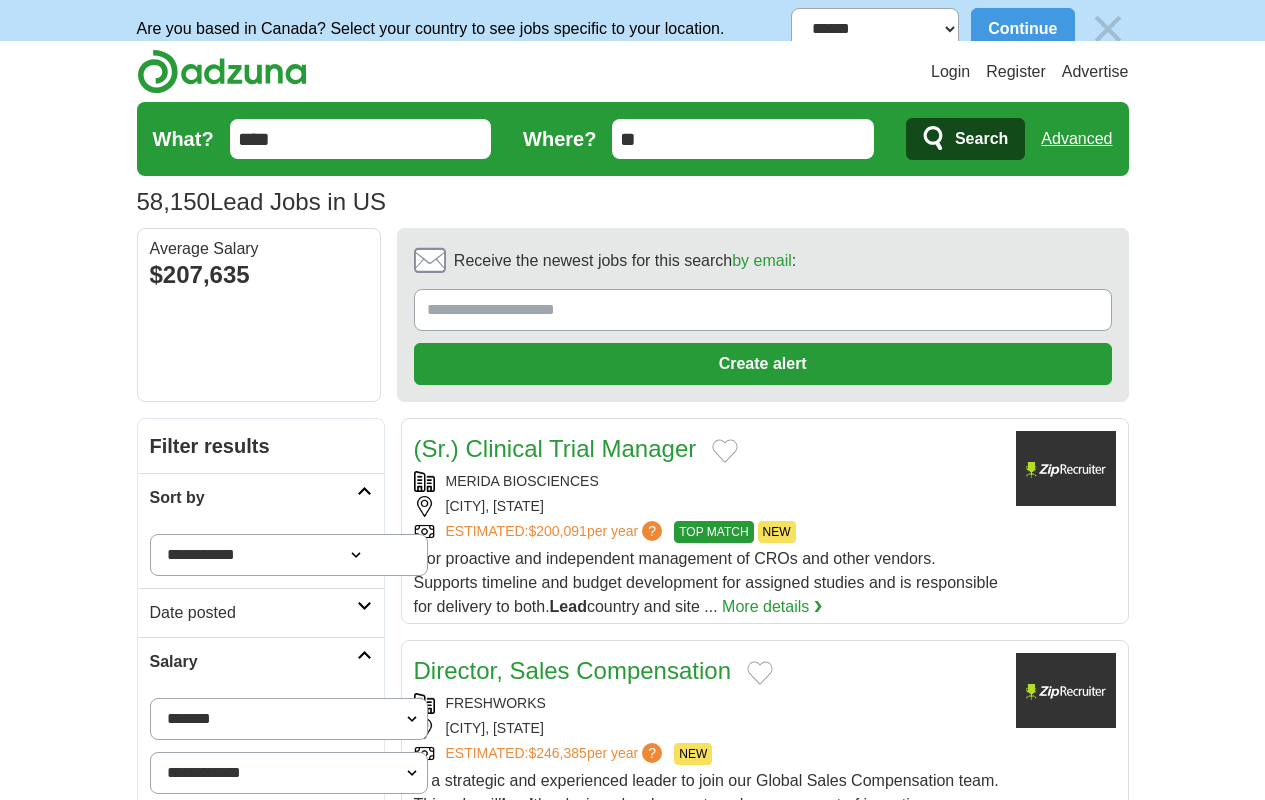 scroll, scrollTop: 0, scrollLeft: 0, axis: both 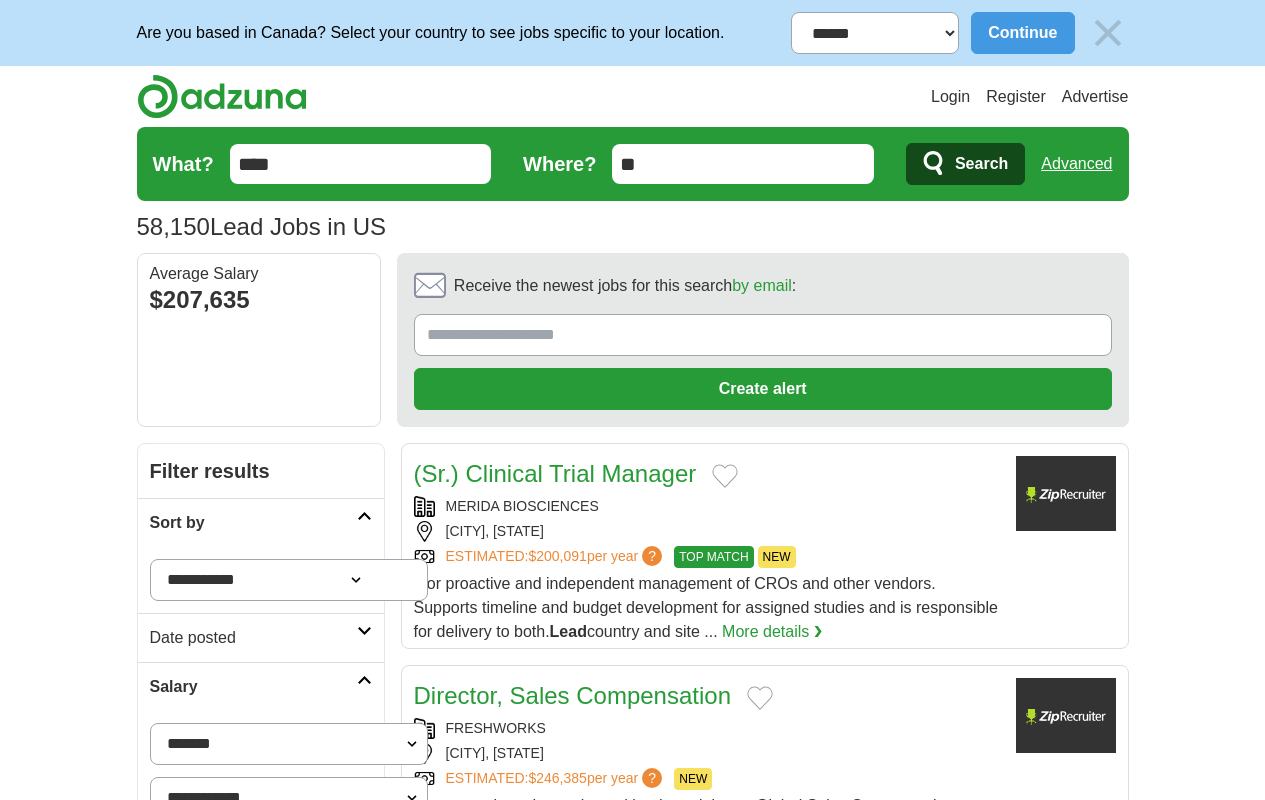 click on "next ❯" at bounding box center (1008, 3413) 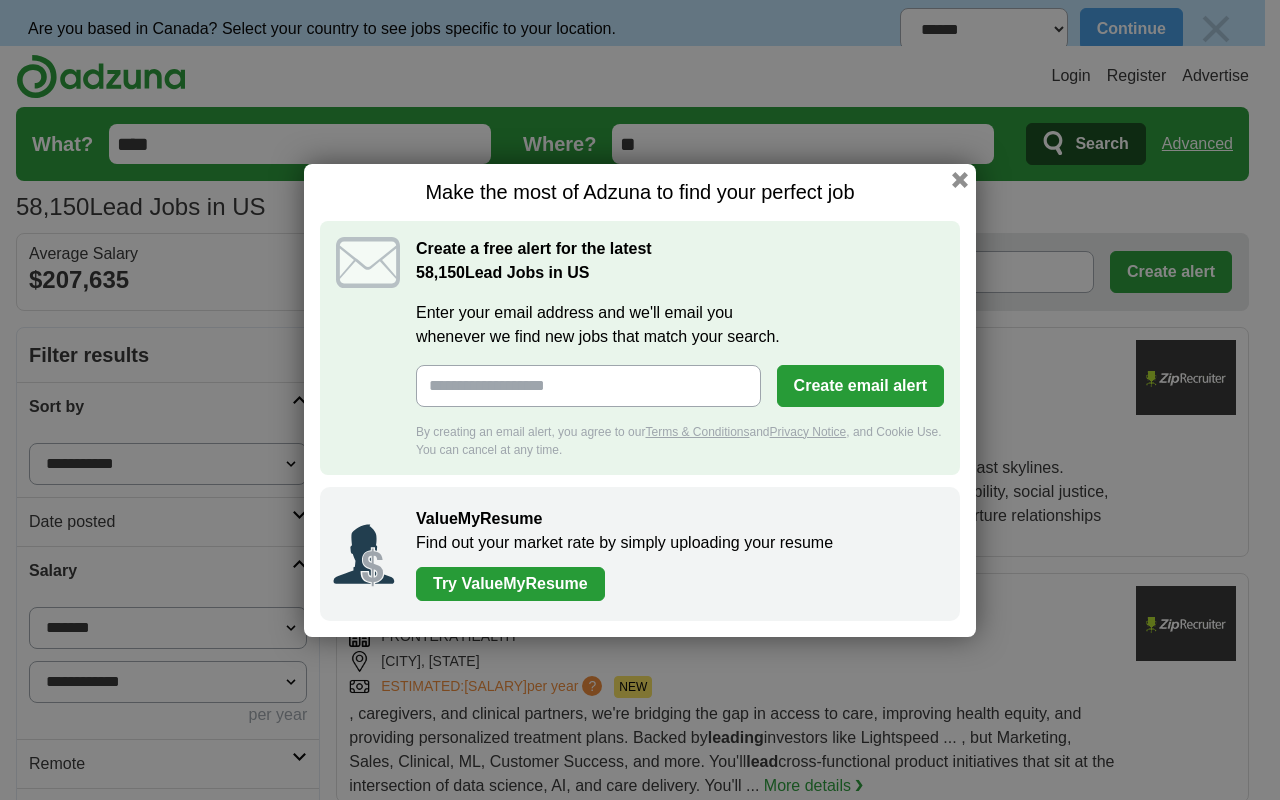 scroll, scrollTop: 0, scrollLeft: 0, axis: both 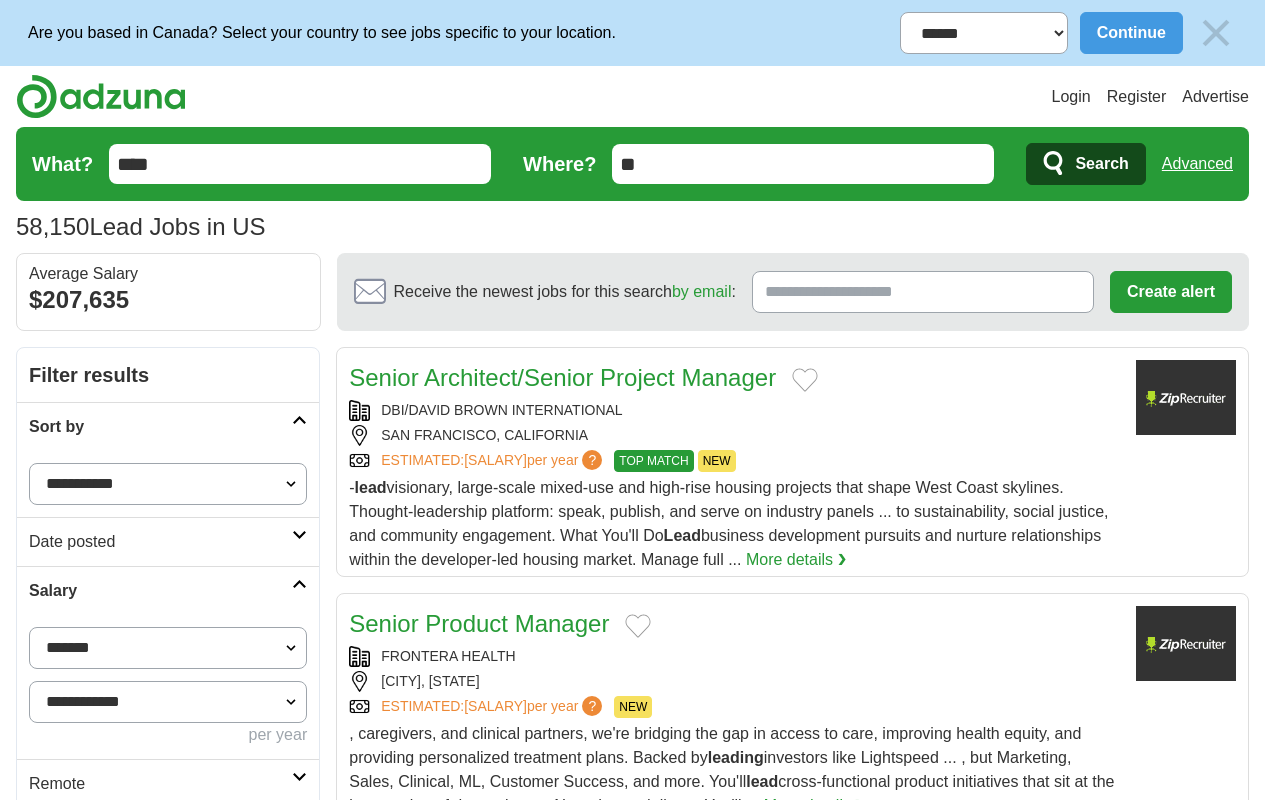 click on "next ❯" at bounding box center [1060, 3040] 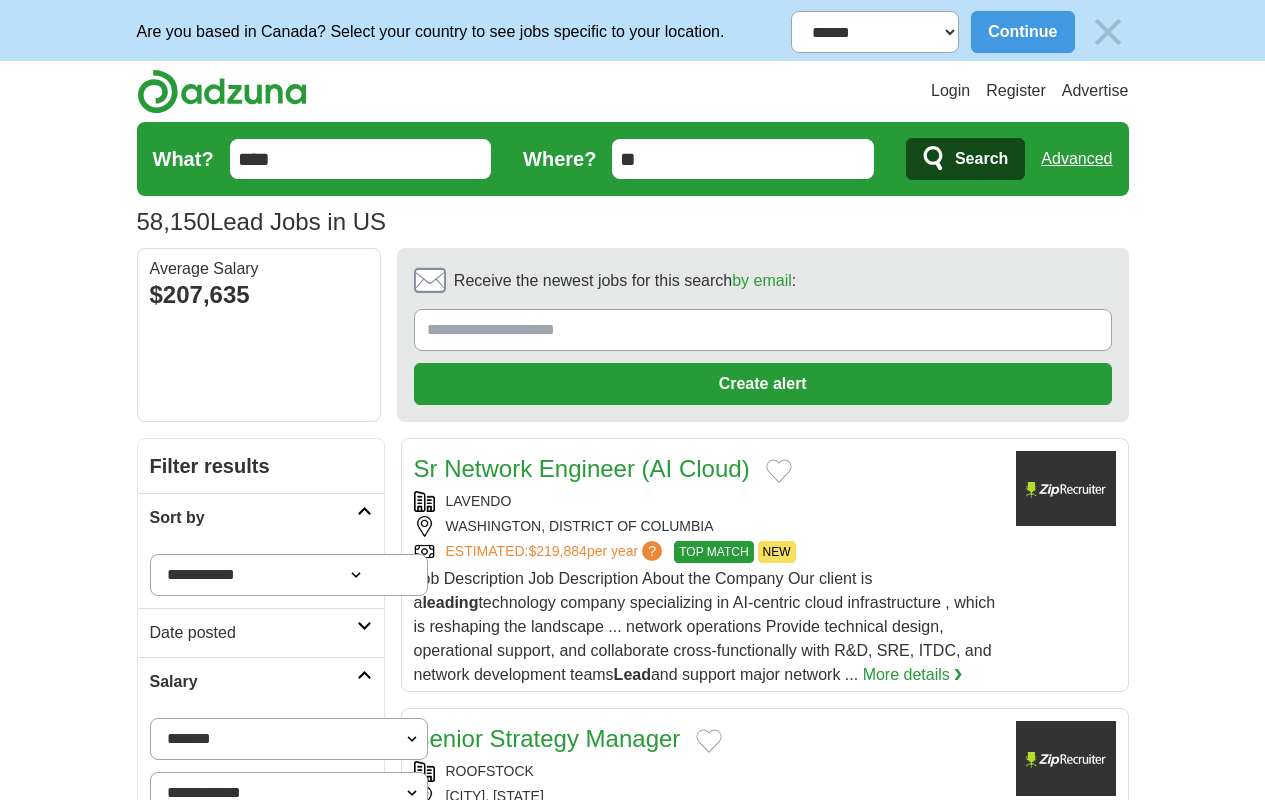 scroll, scrollTop: 0, scrollLeft: 0, axis: both 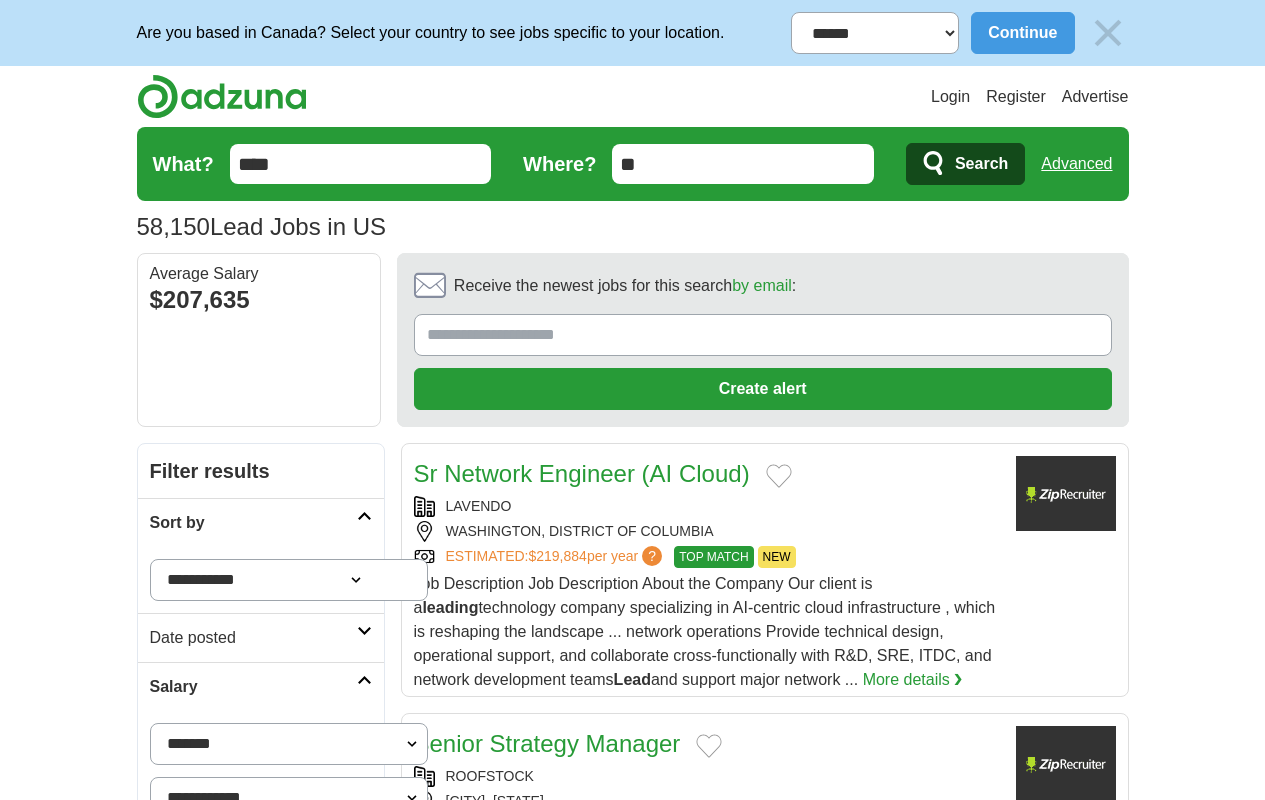 click on "next ❯" at bounding box center (1055, 3546) 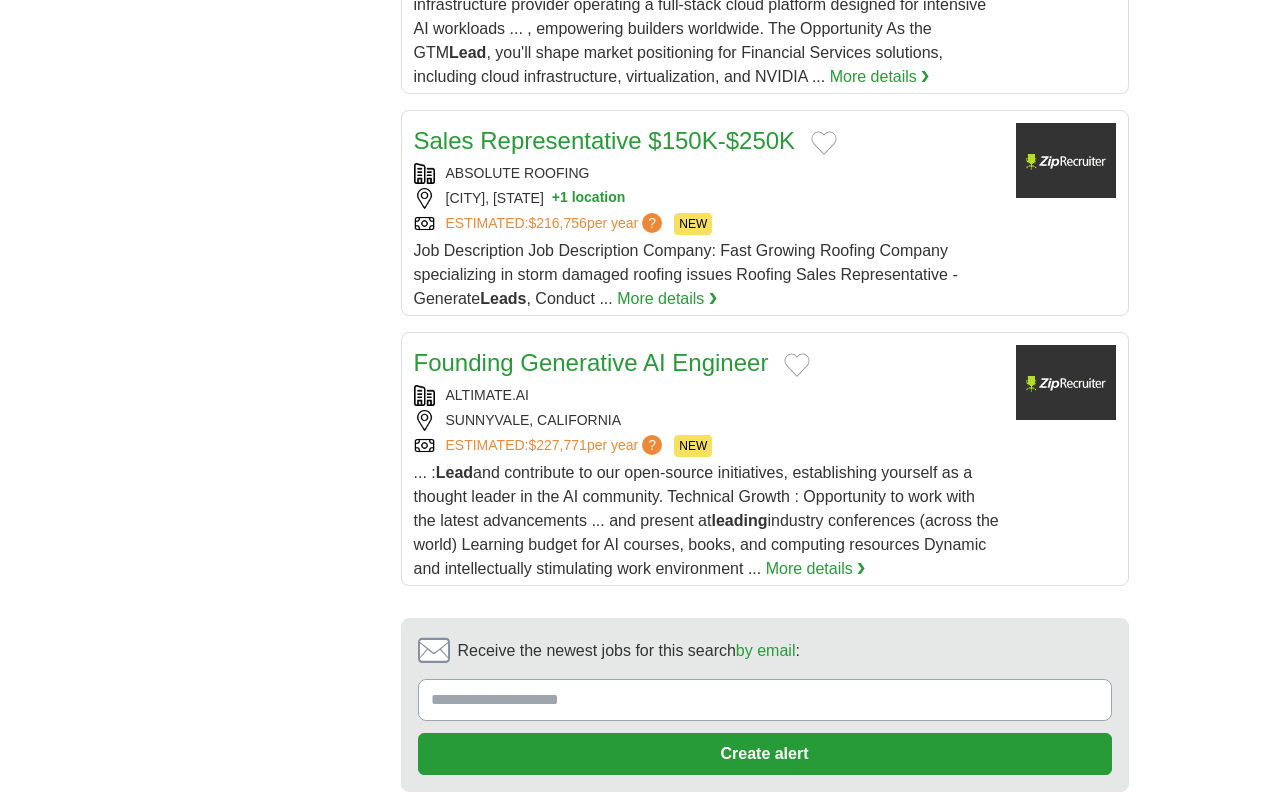 scroll, scrollTop: 0, scrollLeft: 0, axis: both 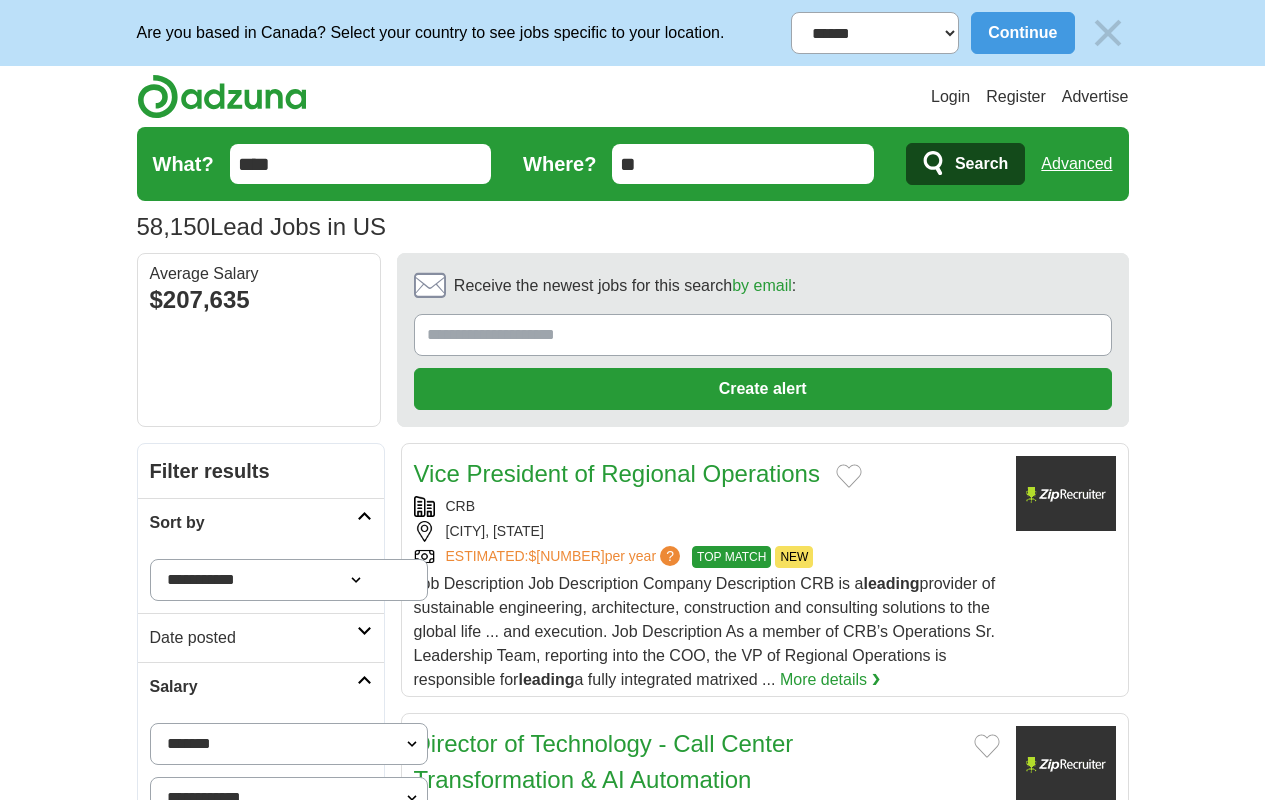 click on "next ❯" at bounding box center [1060, 3558] 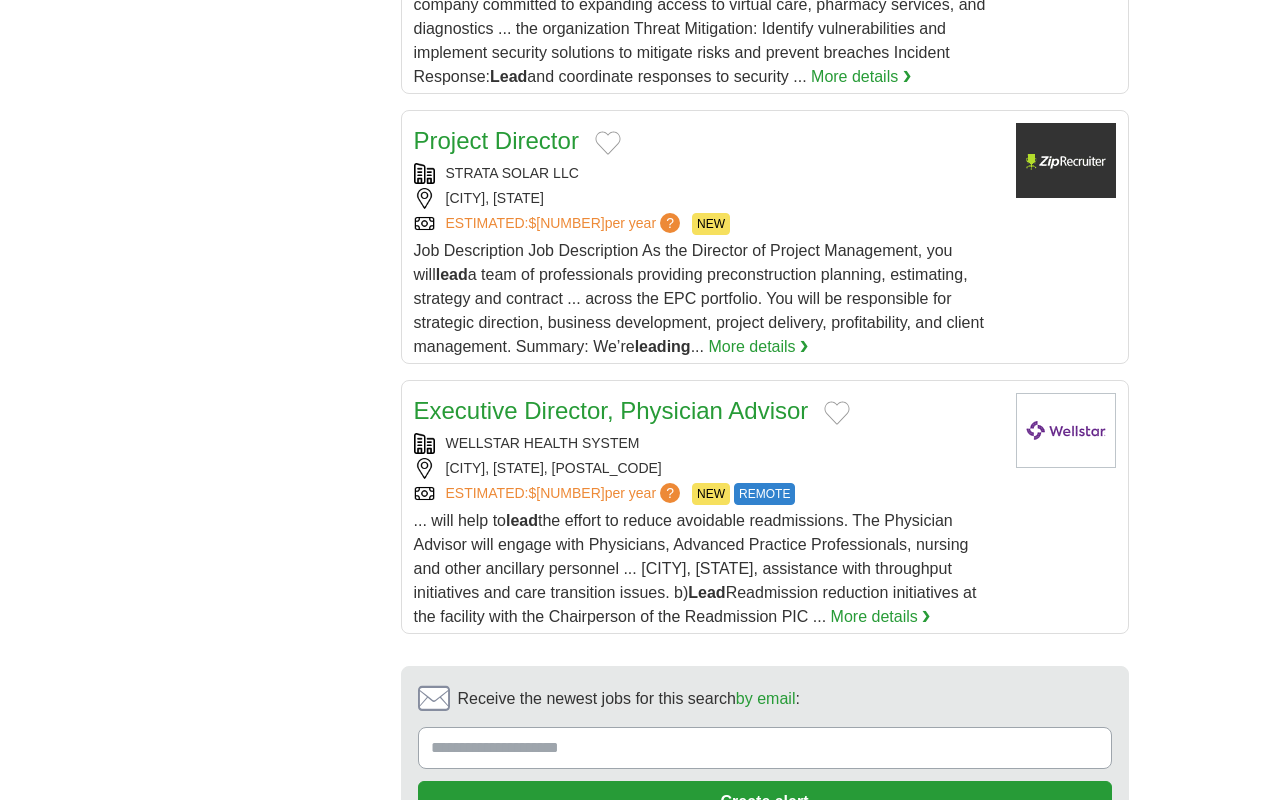 scroll, scrollTop: 0, scrollLeft: 0, axis: both 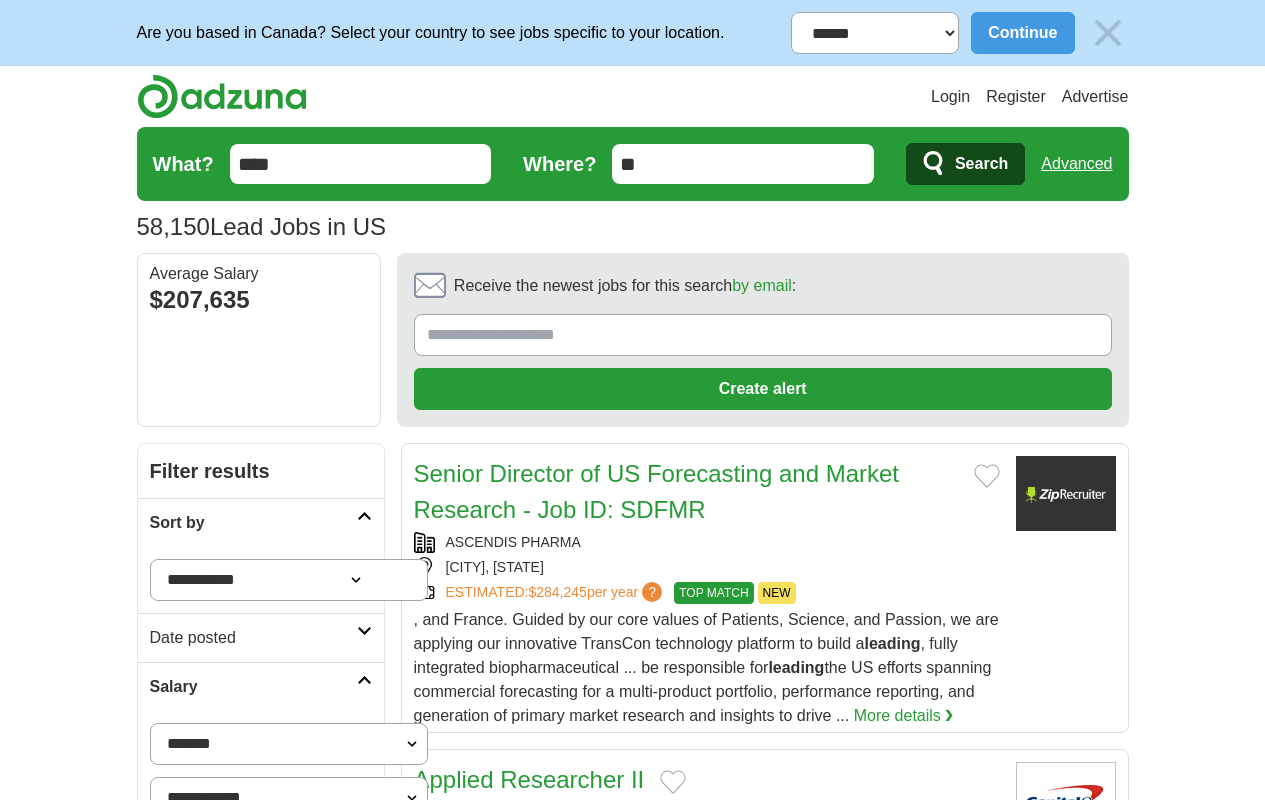 click on "next ❯" at bounding box center (1064, 3582) 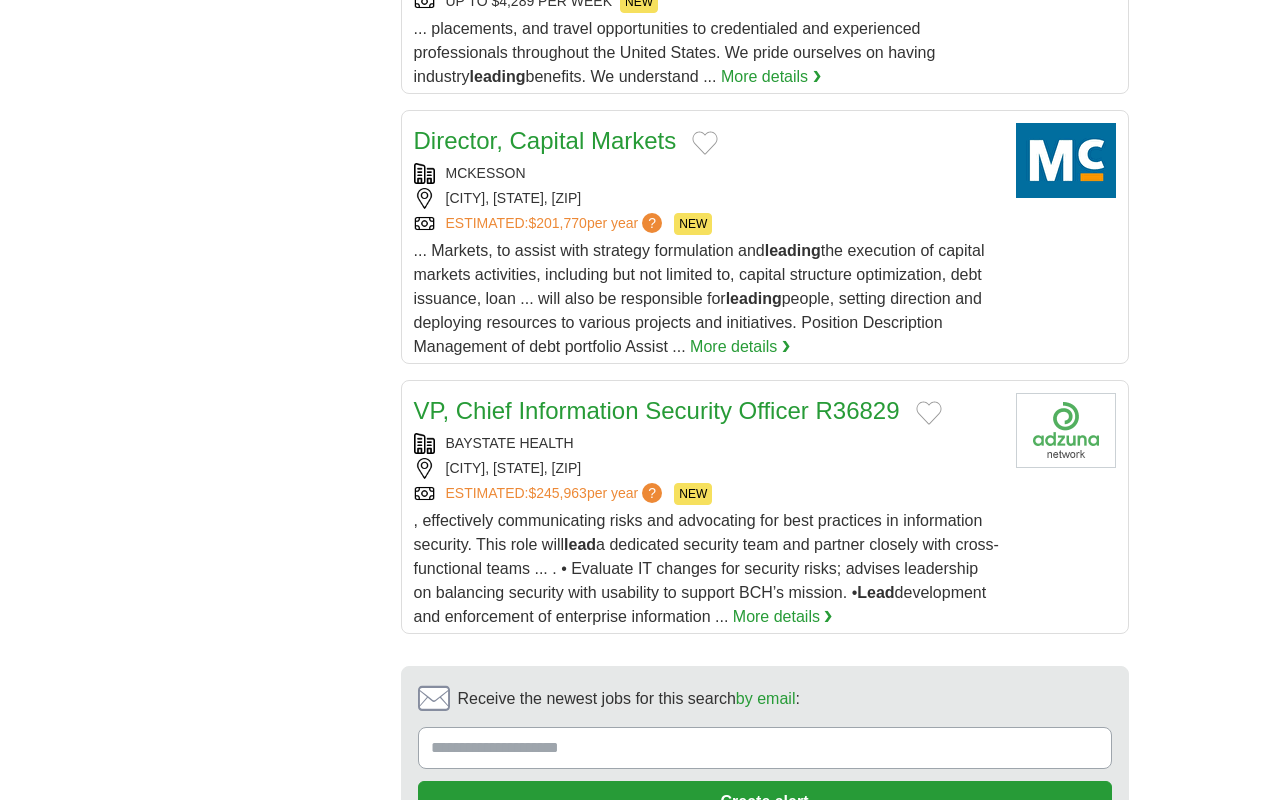 scroll, scrollTop: 0, scrollLeft: 0, axis: both 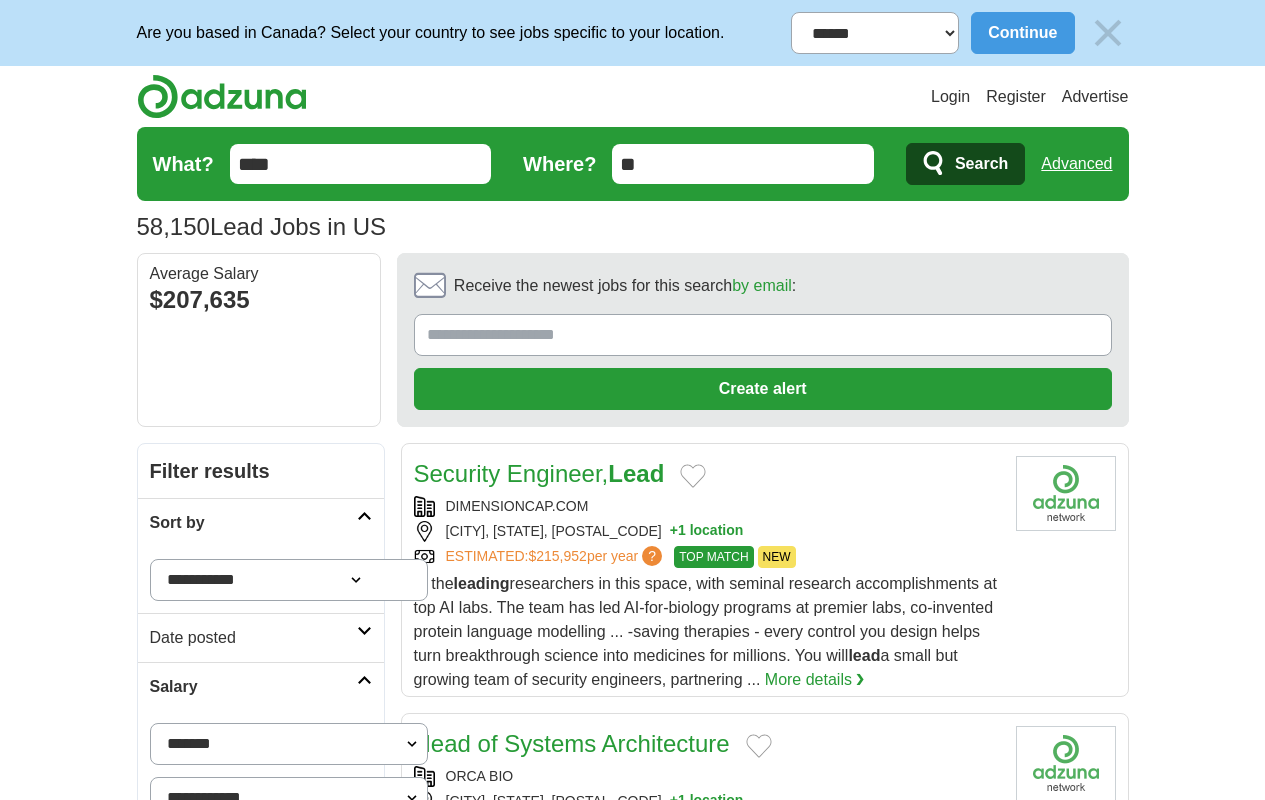 click on "next ❯" at bounding box center (1069, 3246) 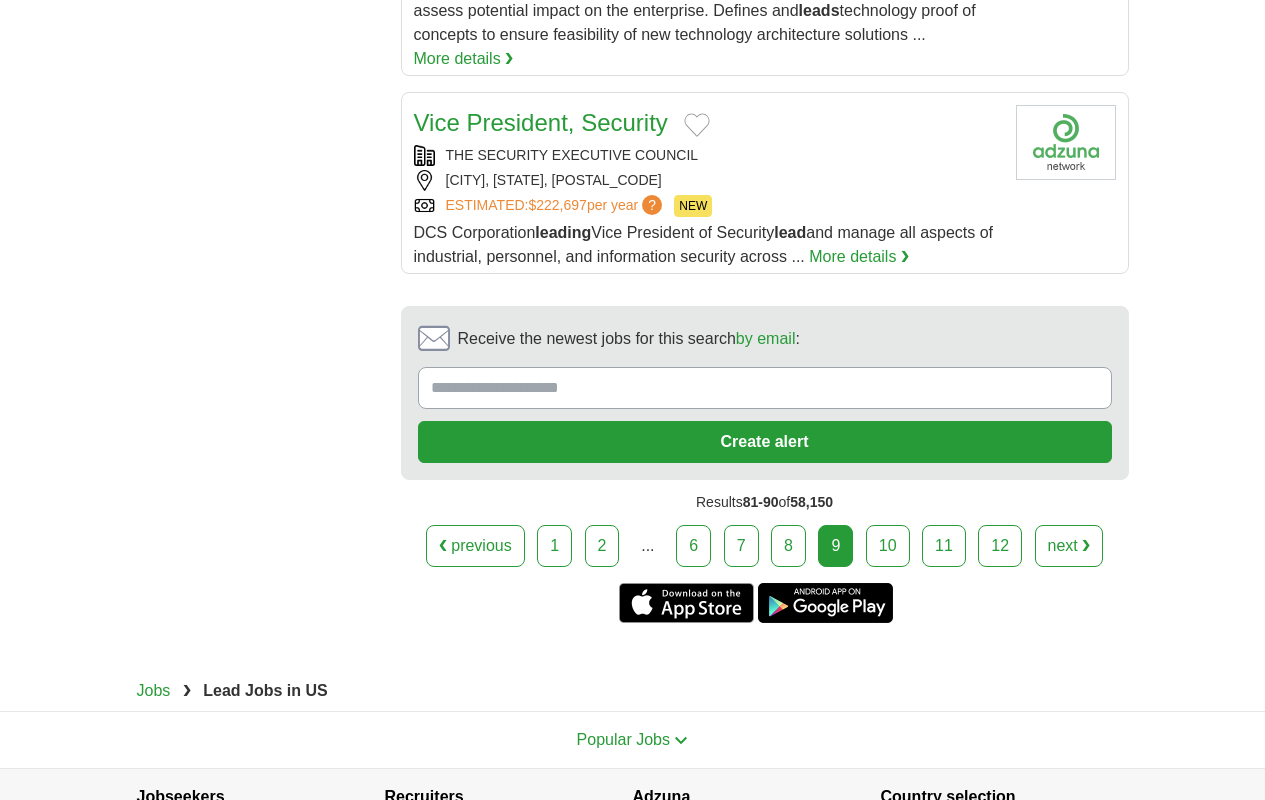 scroll, scrollTop: 0, scrollLeft: 0, axis: both 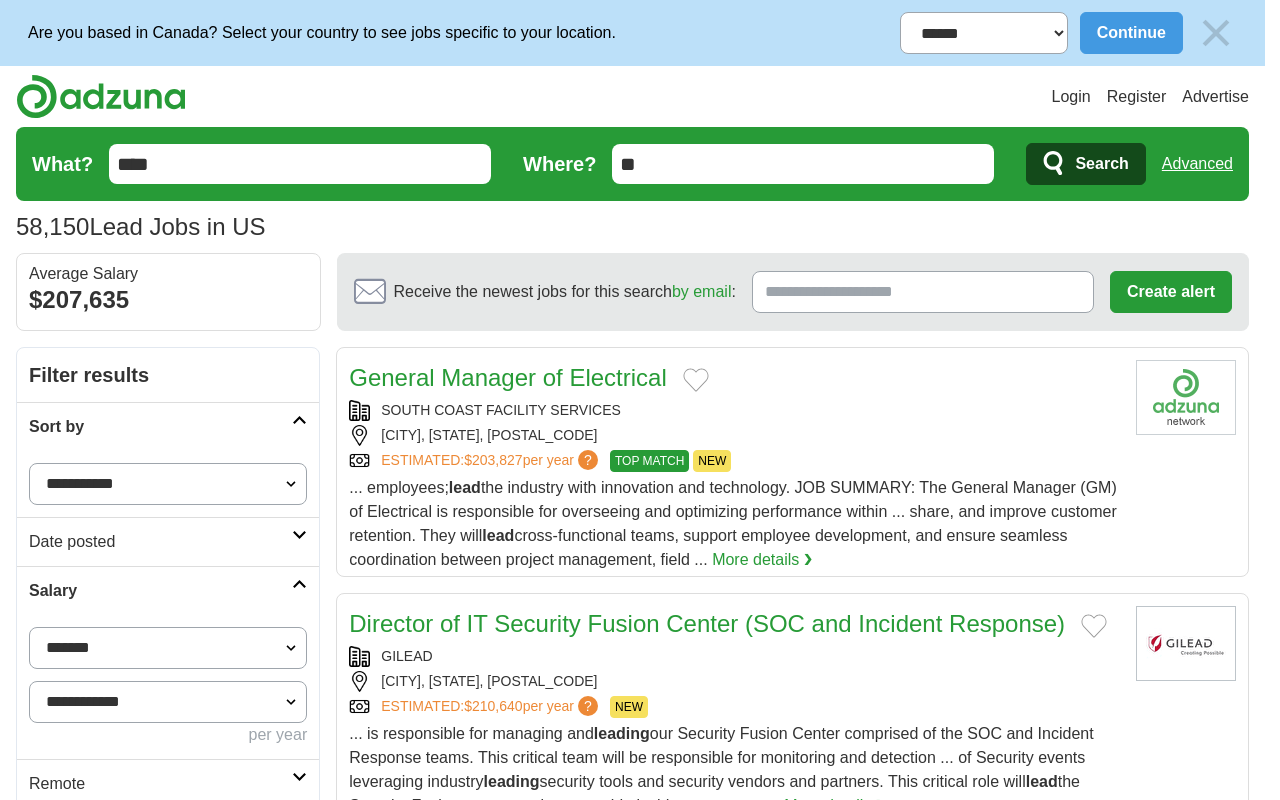 click on "next ❯" at bounding box center (1101, 3136) 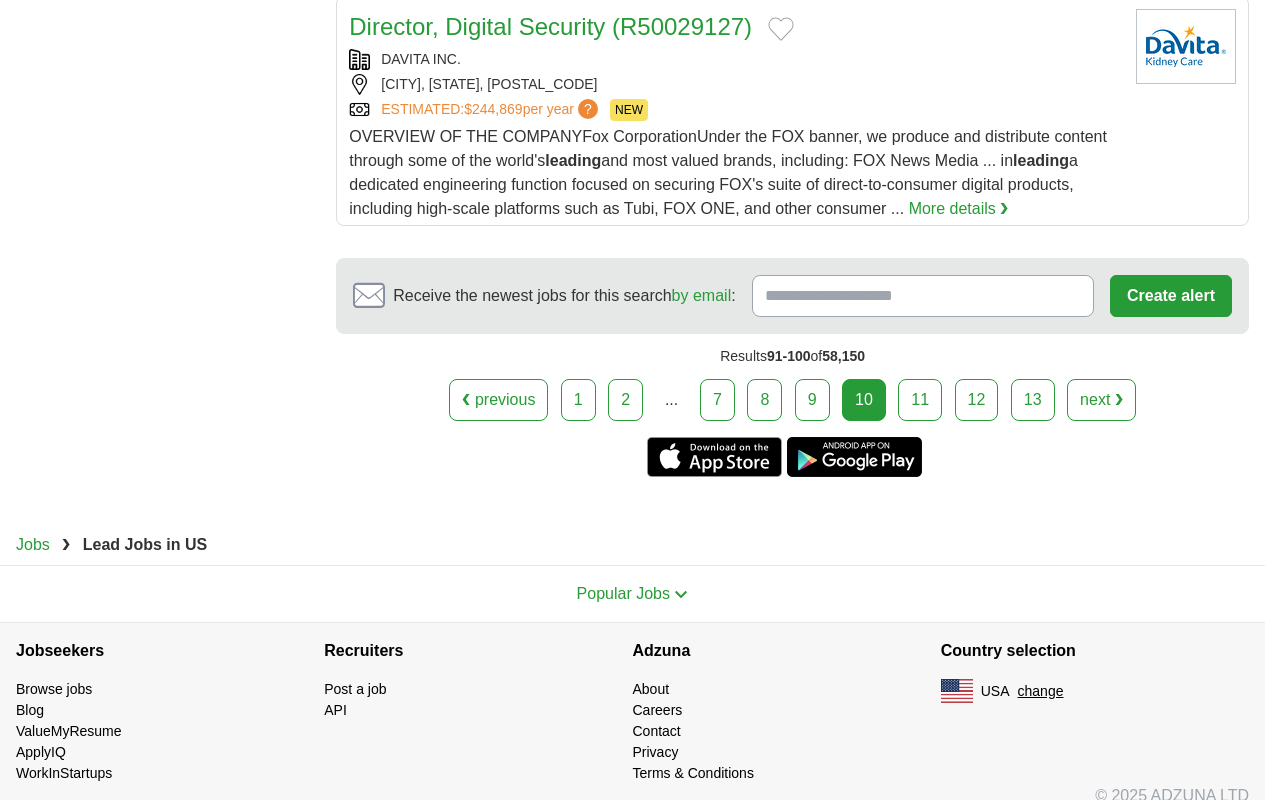 scroll, scrollTop: 0, scrollLeft: 0, axis: both 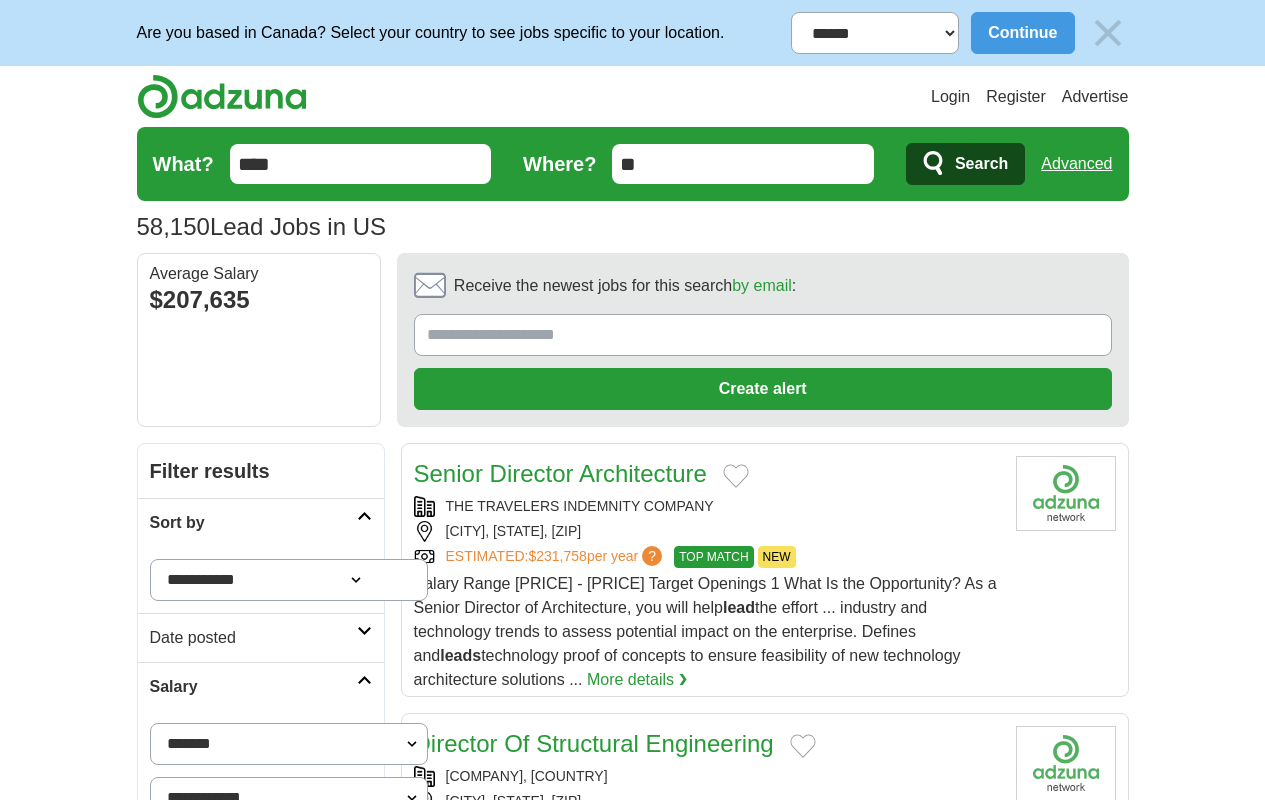 click on "next ❯" at bounding box center [1077, 3654] 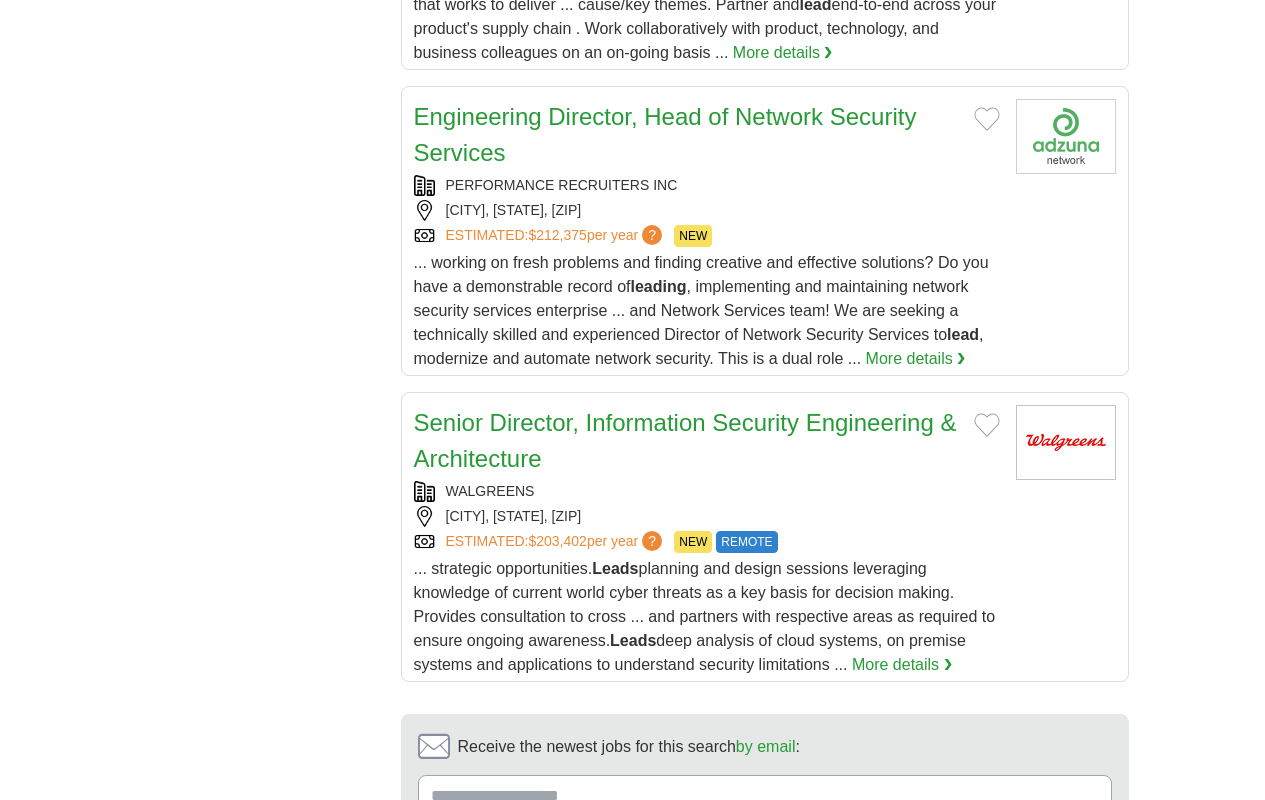 scroll, scrollTop: 0, scrollLeft: 0, axis: both 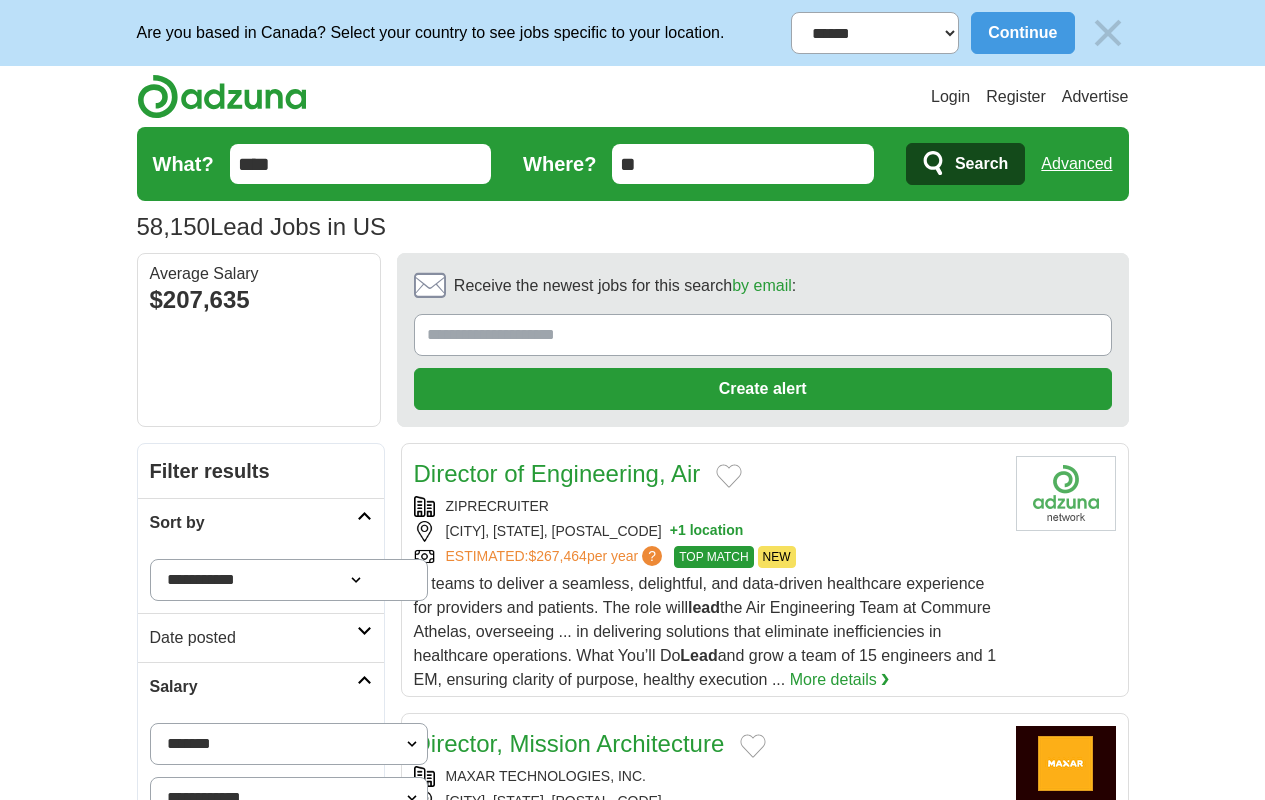 click on "next ❯" at bounding box center [766, 3564] 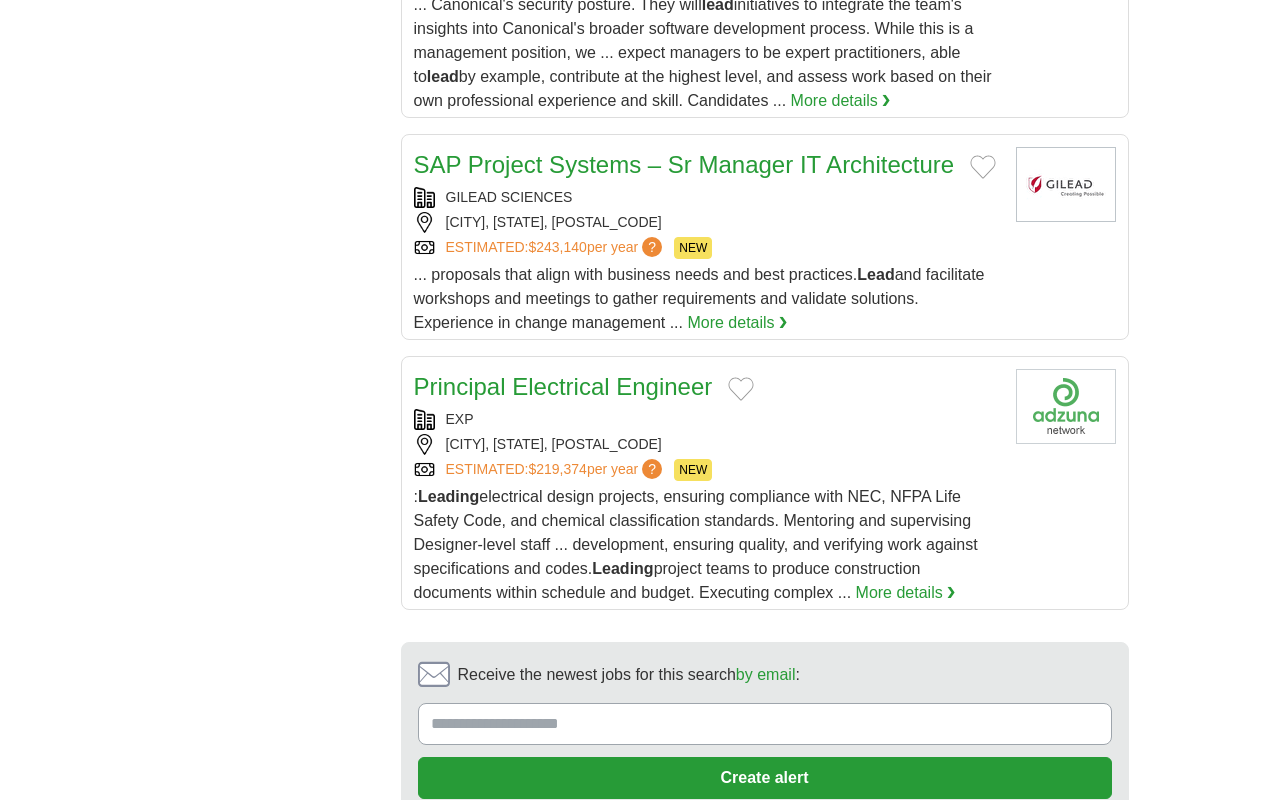 scroll, scrollTop: 0, scrollLeft: 0, axis: both 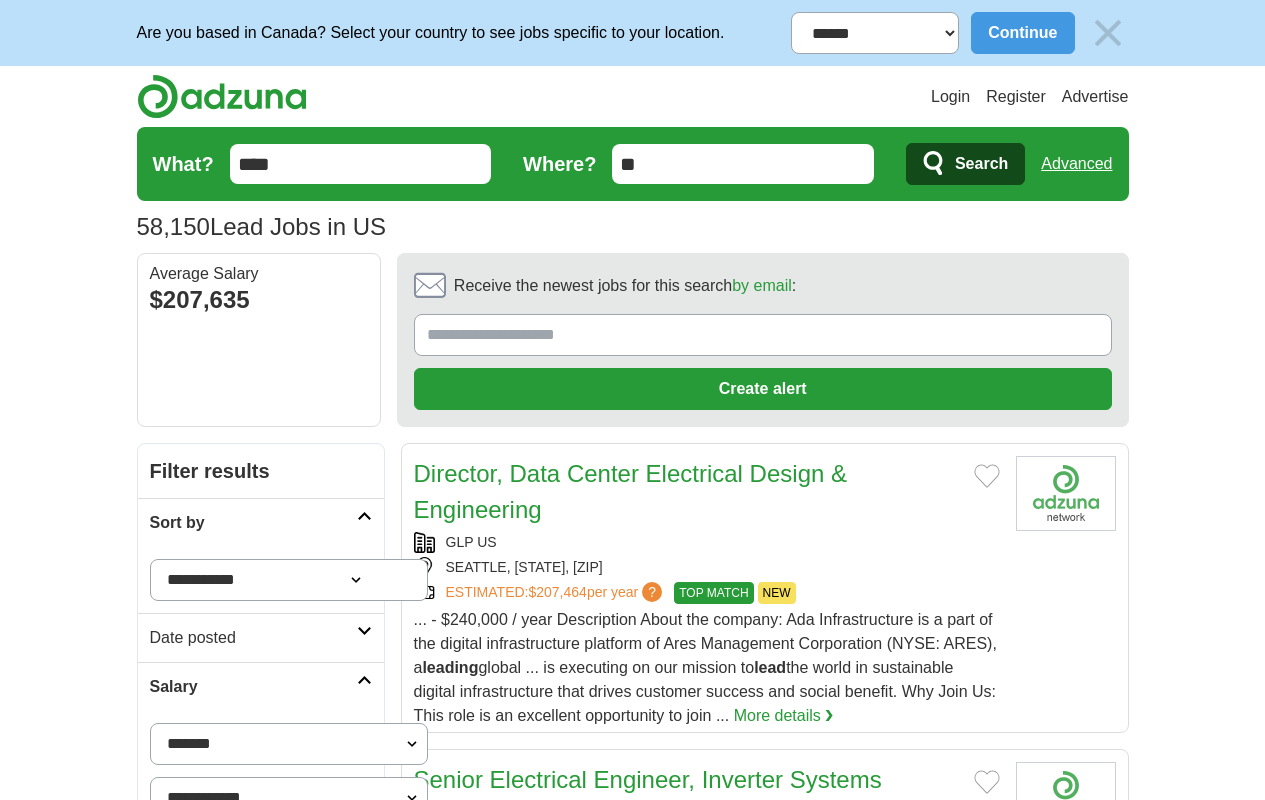 click on "next ❯" at bounding box center (766, 3720) 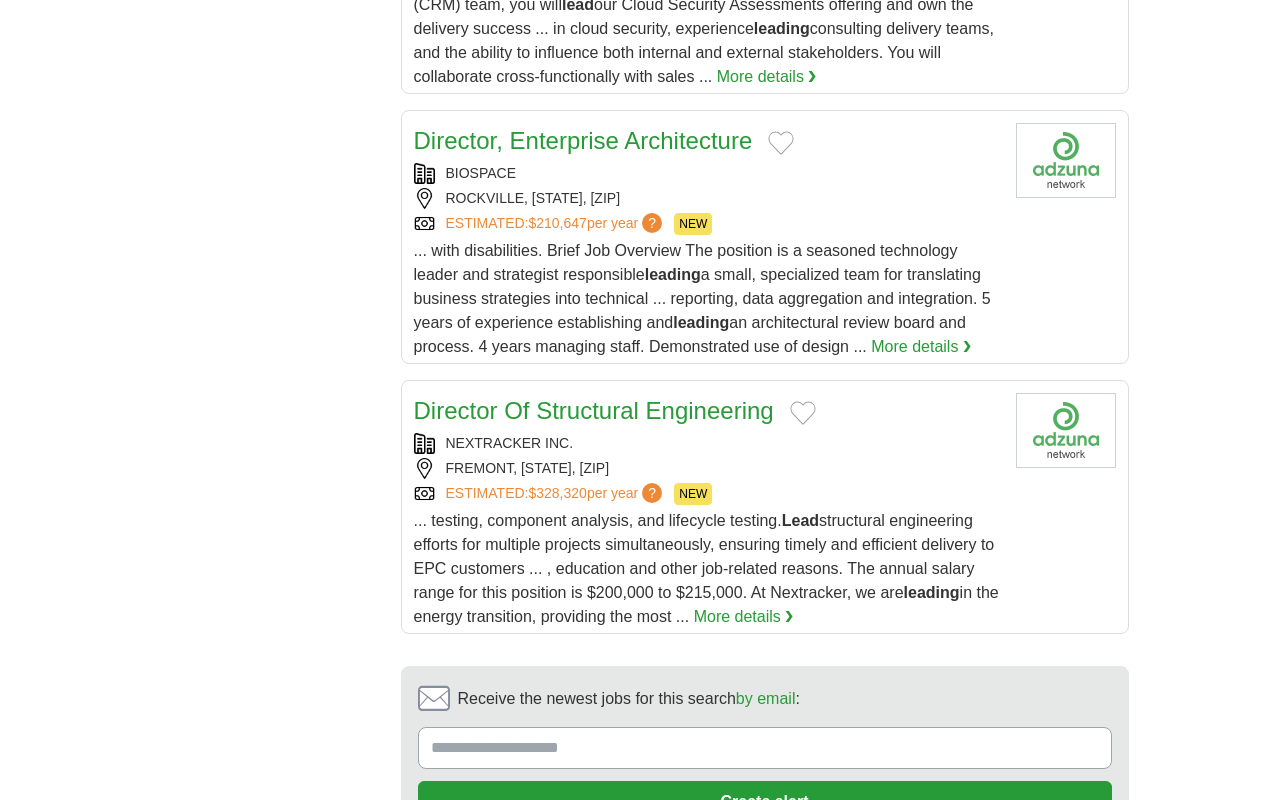 scroll, scrollTop: 0, scrollLeft: 0, axis: both 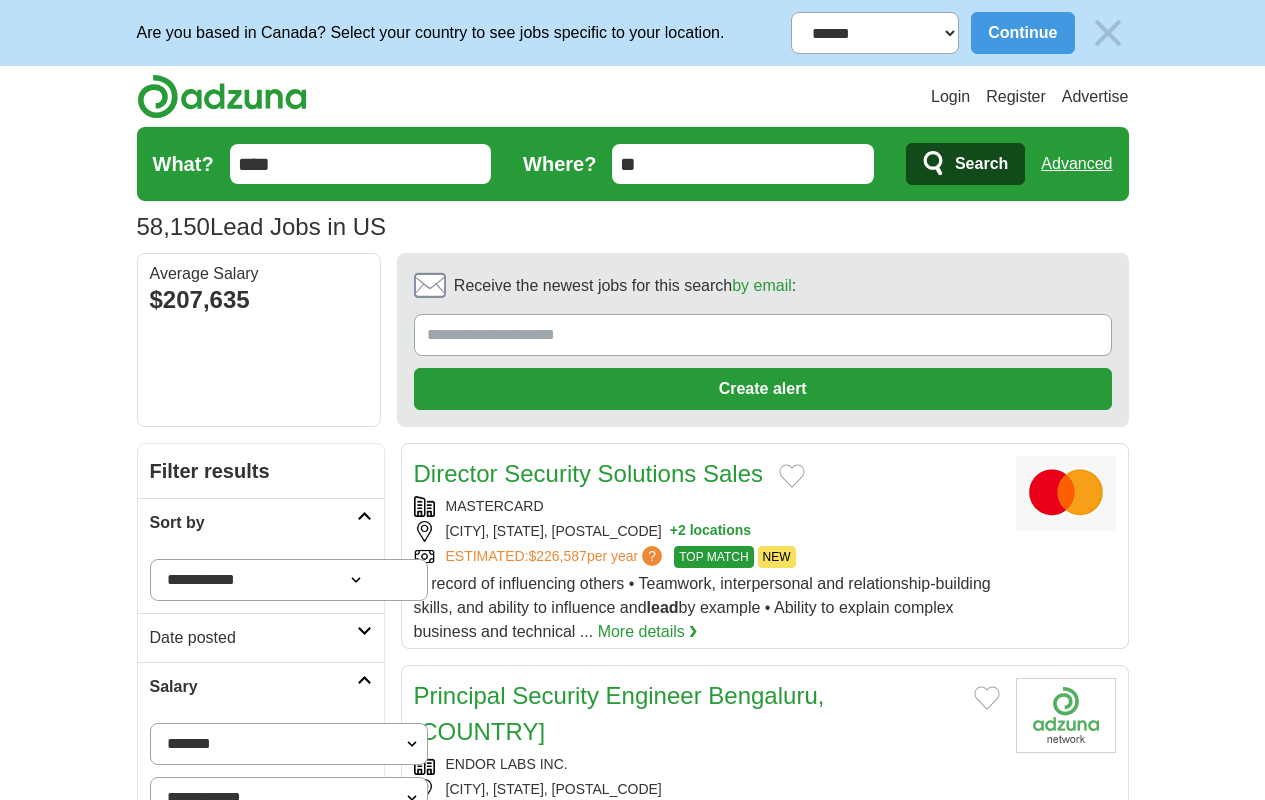 click on "next ❯" at bounding box center [766, 3732] 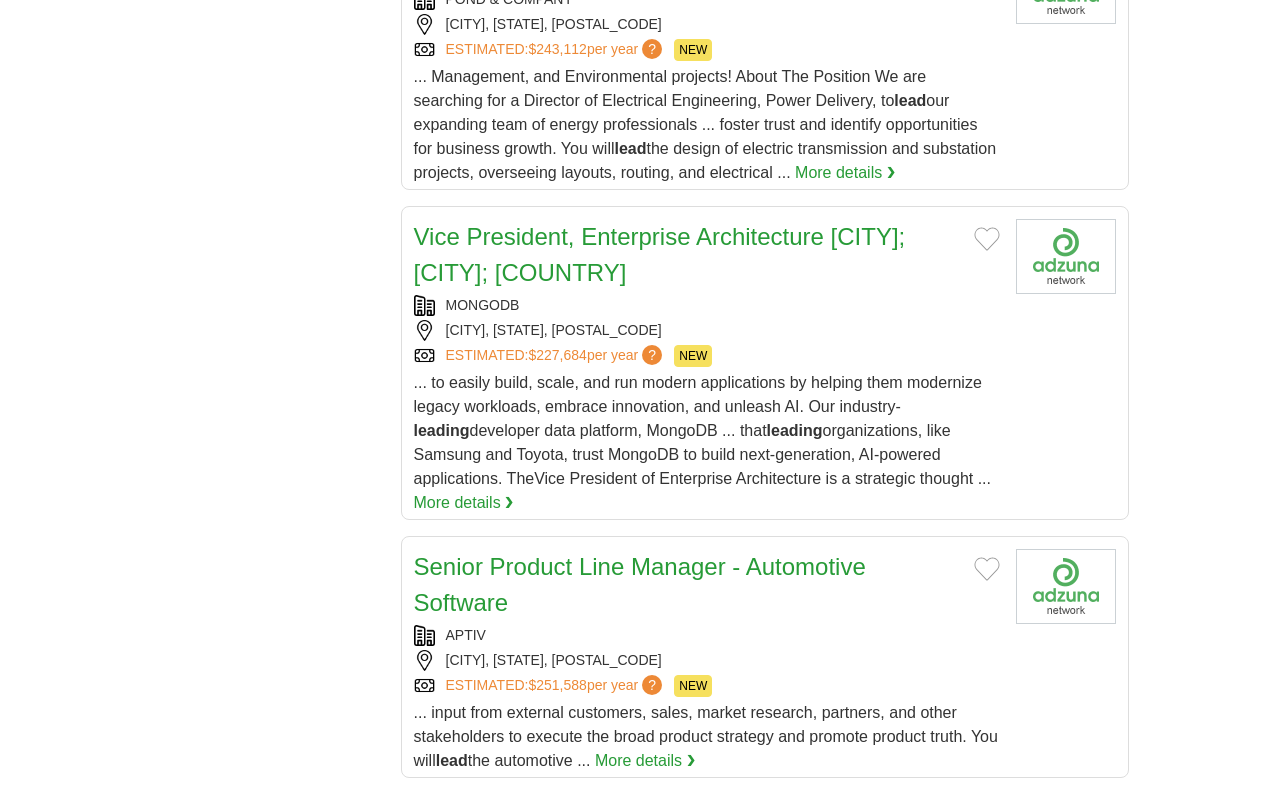 scroll, scrollTop: 0, scrollLeft: 0, axis: both 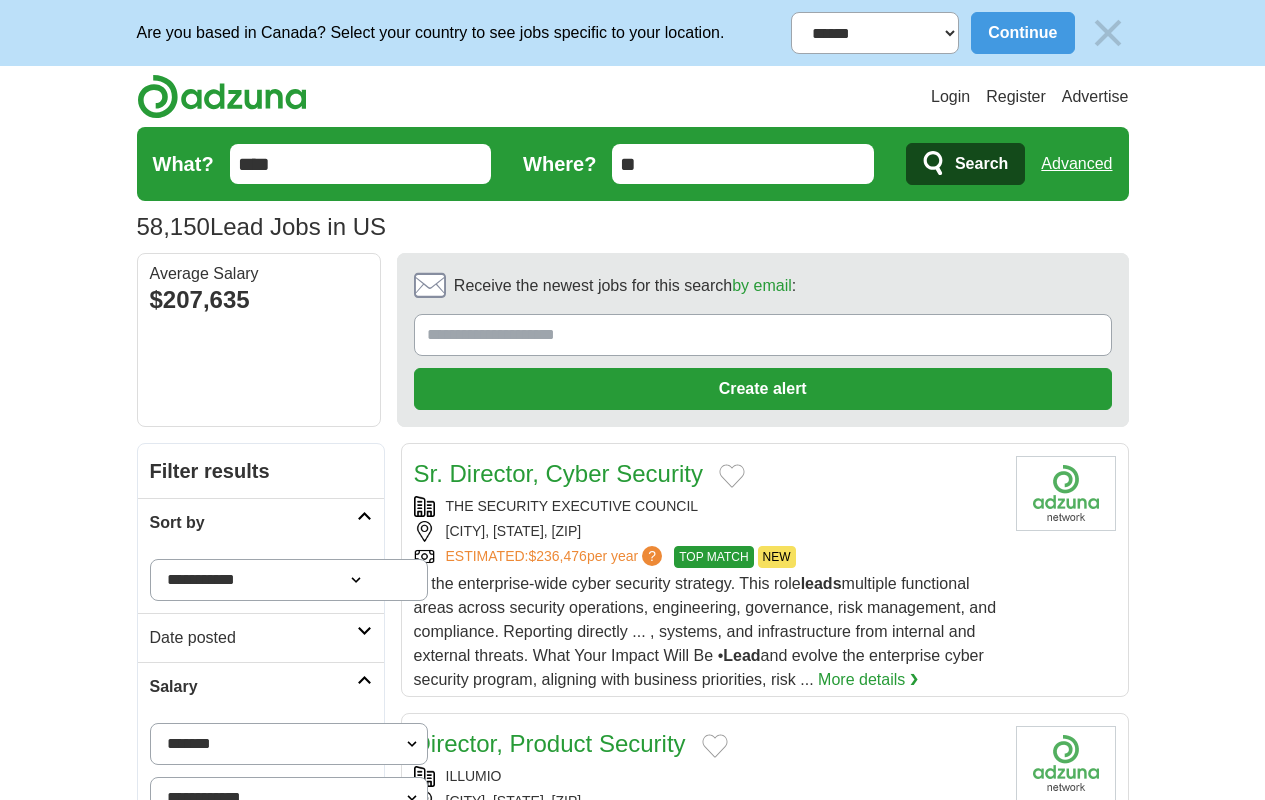 click on "next ❯" at bounding box center [766, 3600] 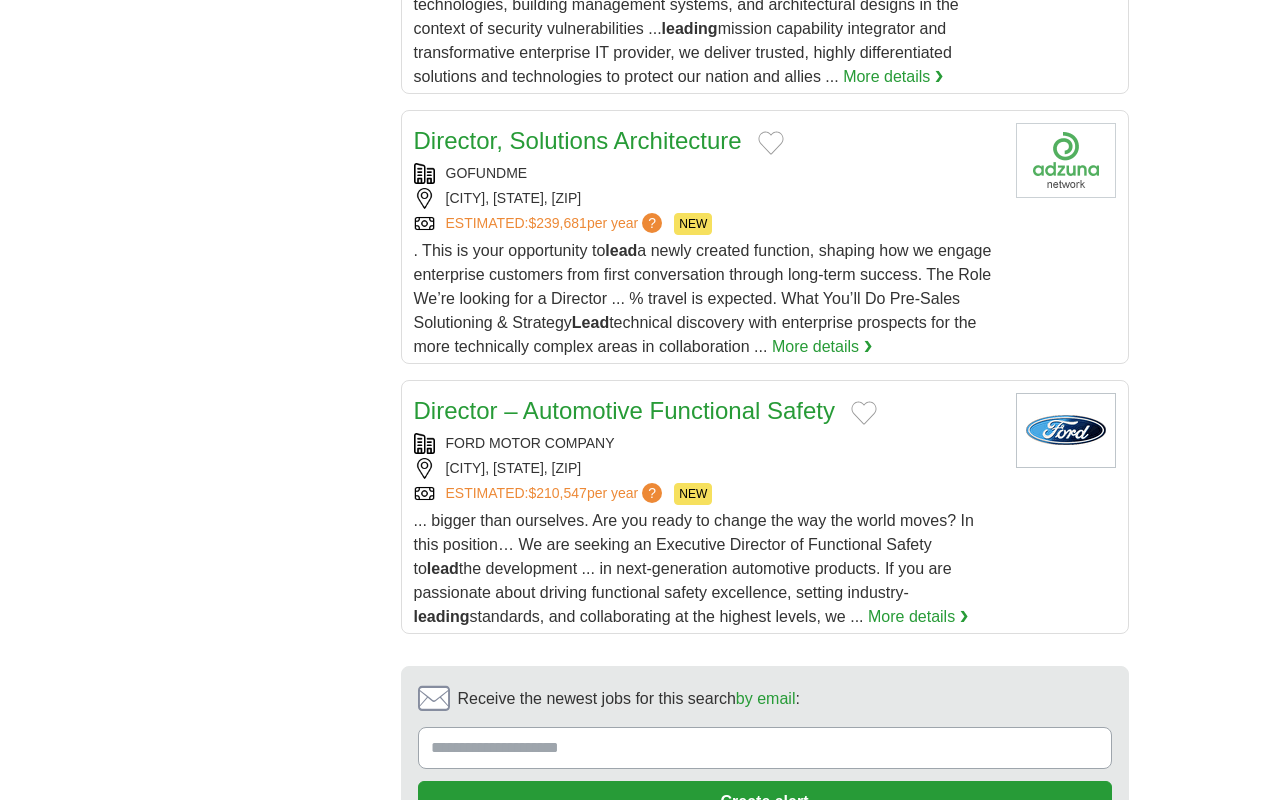 scroll, scrollTop: 0, scrollLeft: 0, axis: both 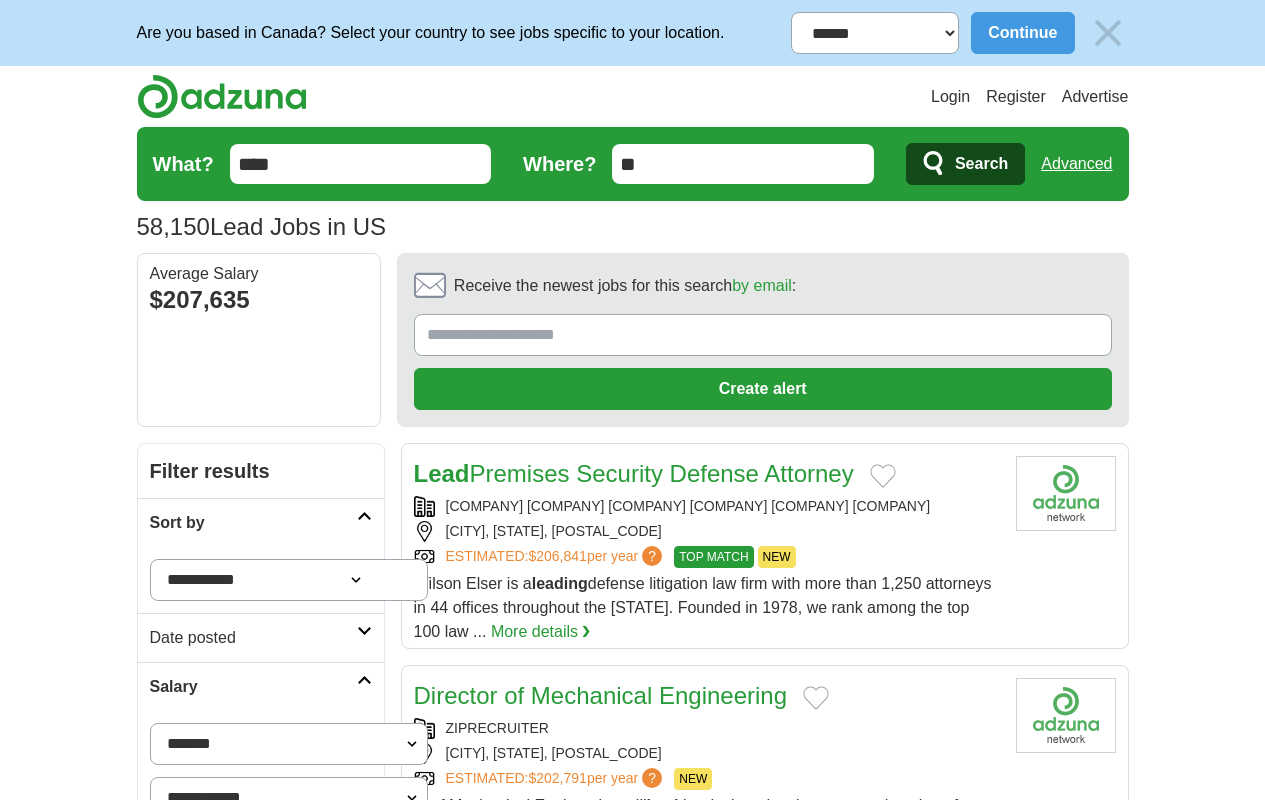 click on "next ❯" at bounding box center (766, 3624) 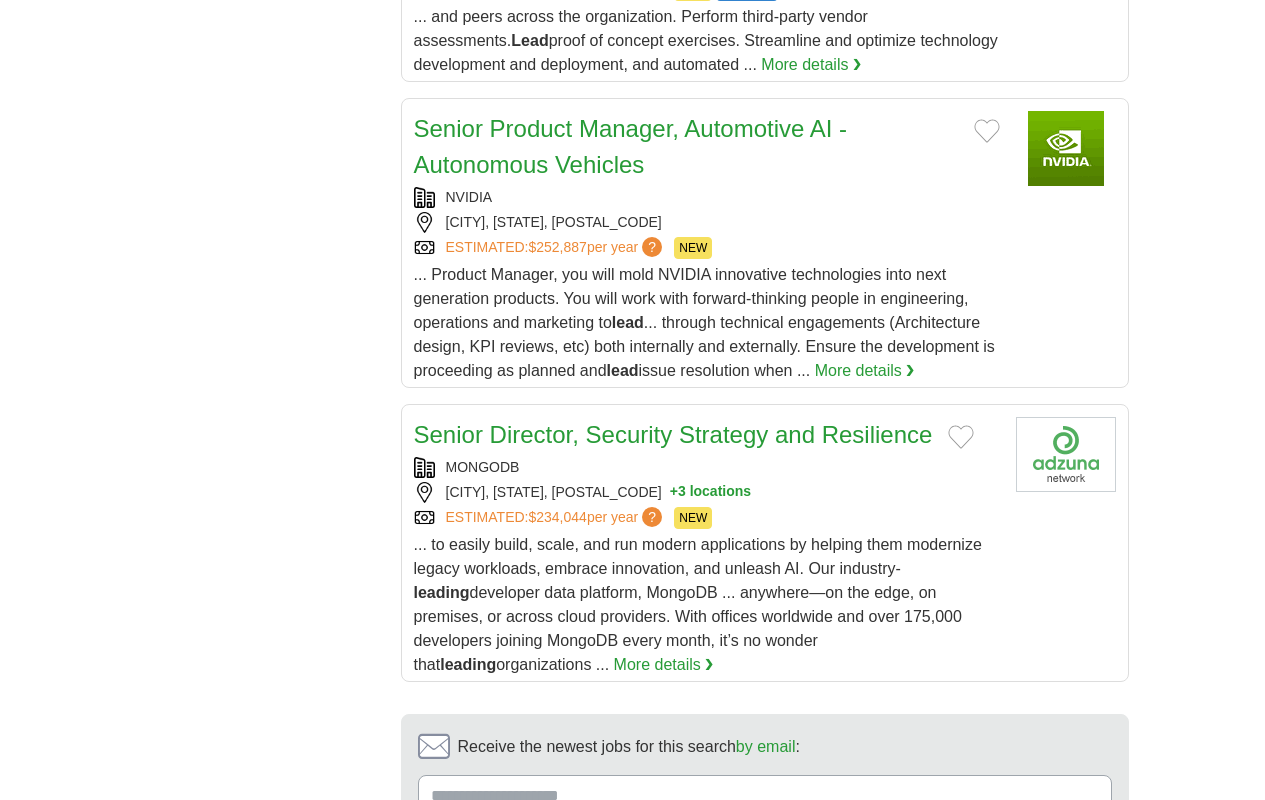 scroll, scrollTop: 0, scrollLeft: 0, axis: both 